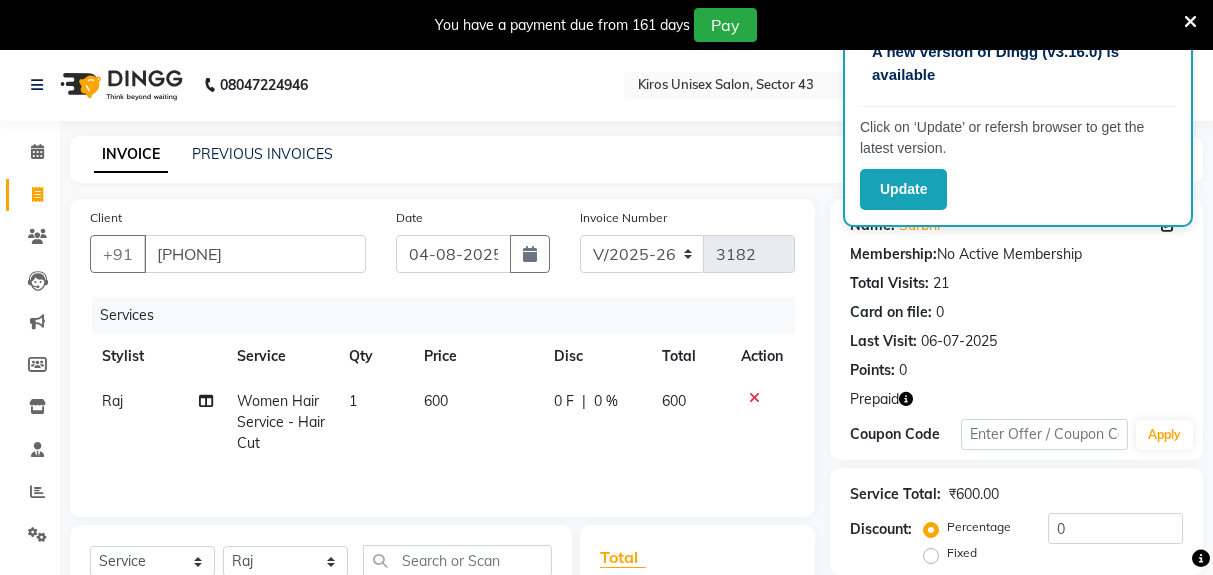select on "5694" 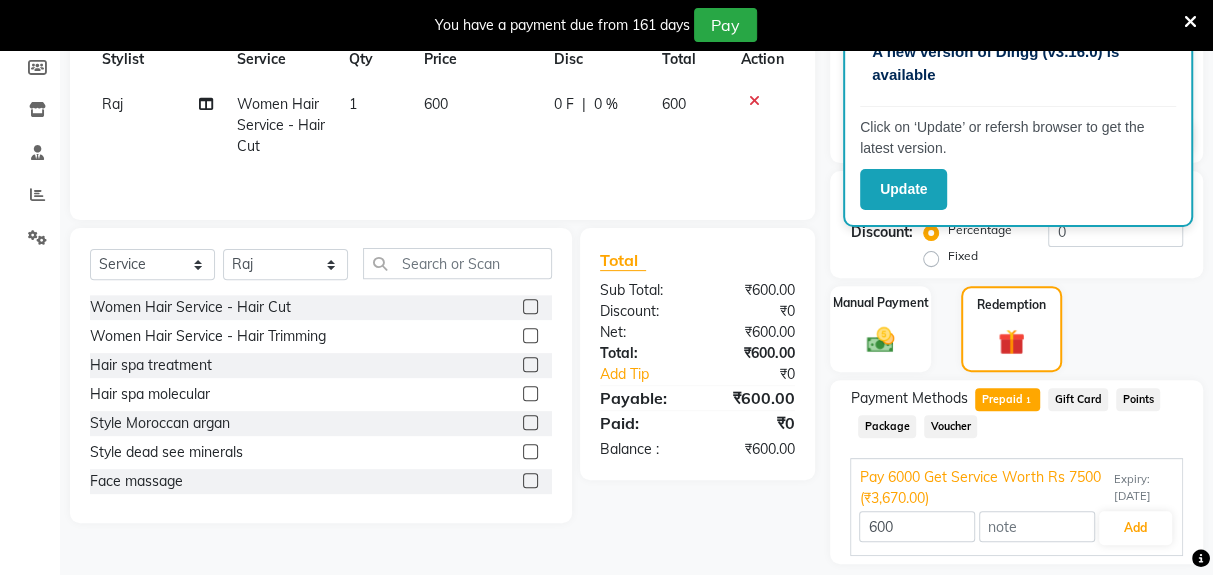 scroll, scrollTop: 297, scrollLeft: 0, axis: vertical 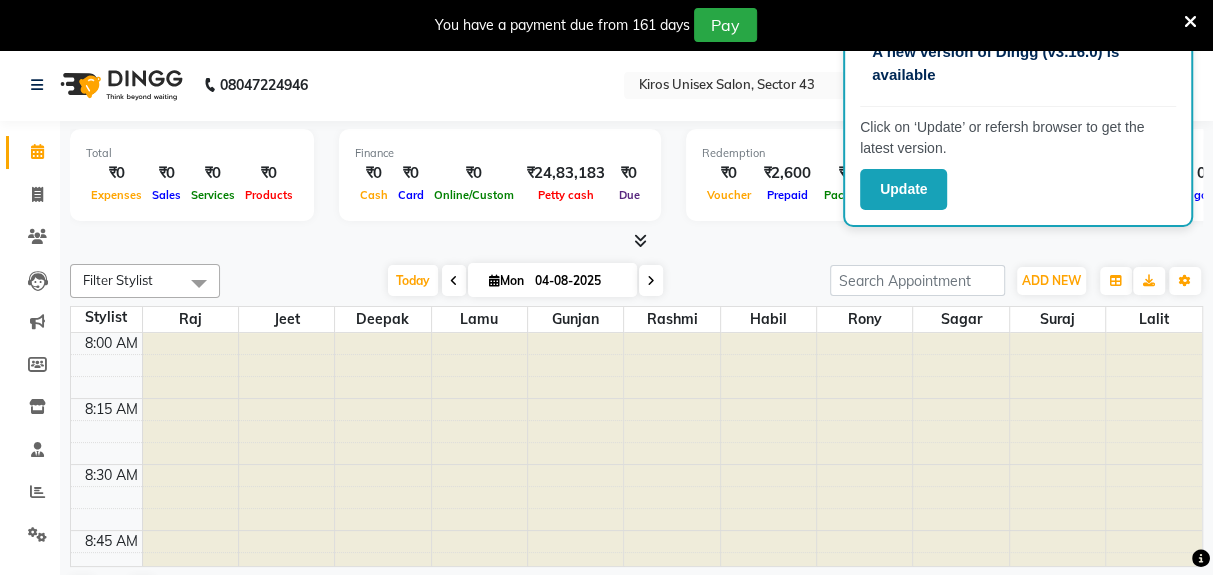 click 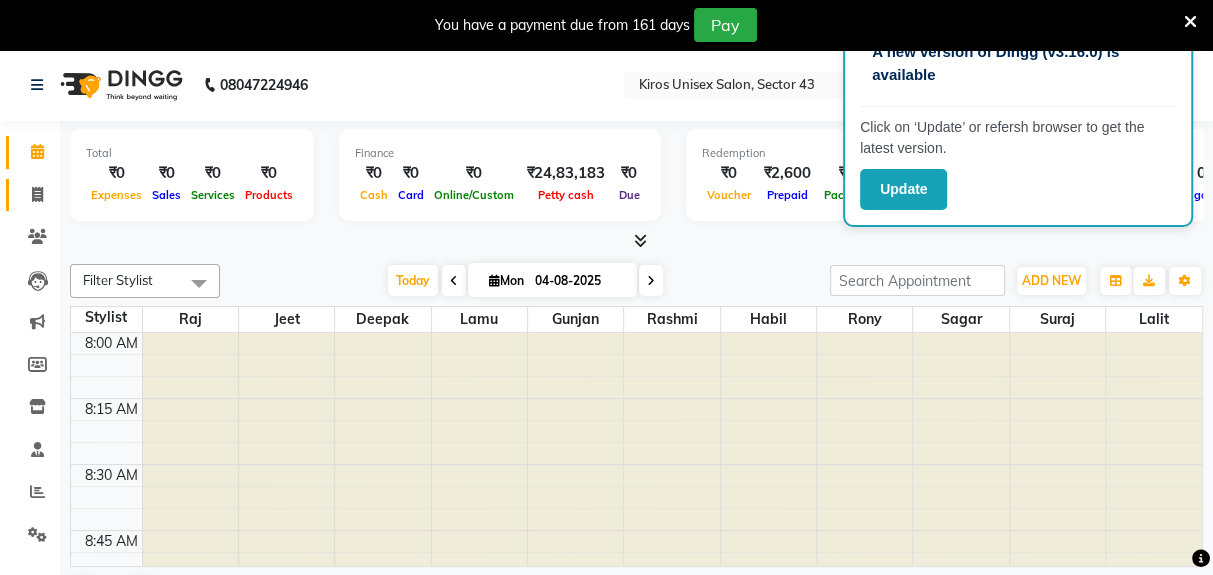 click 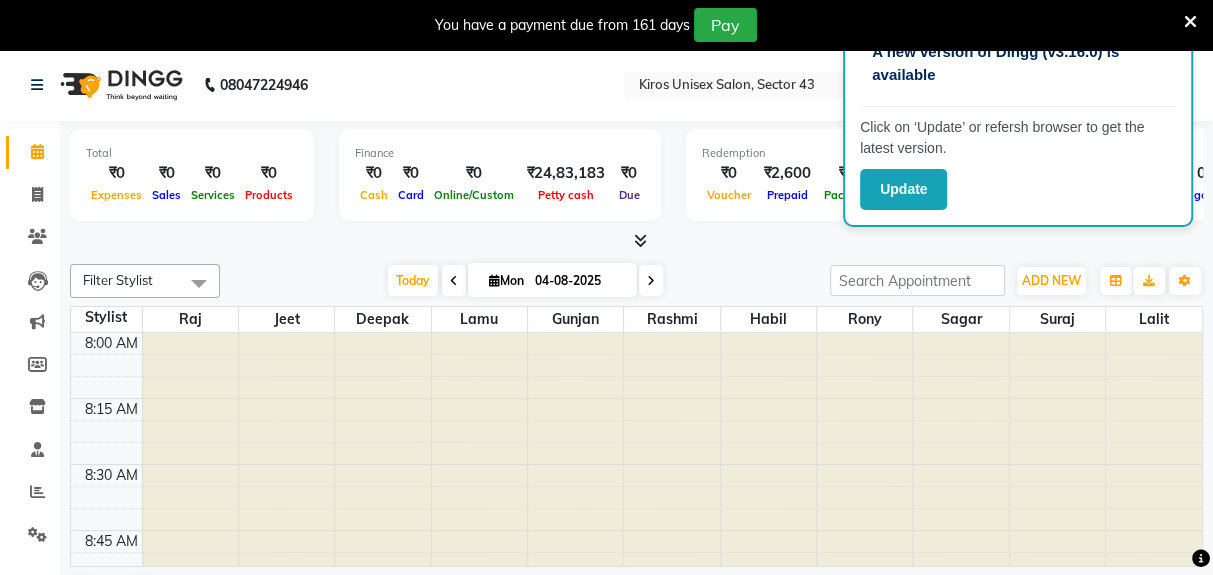 select on "service" 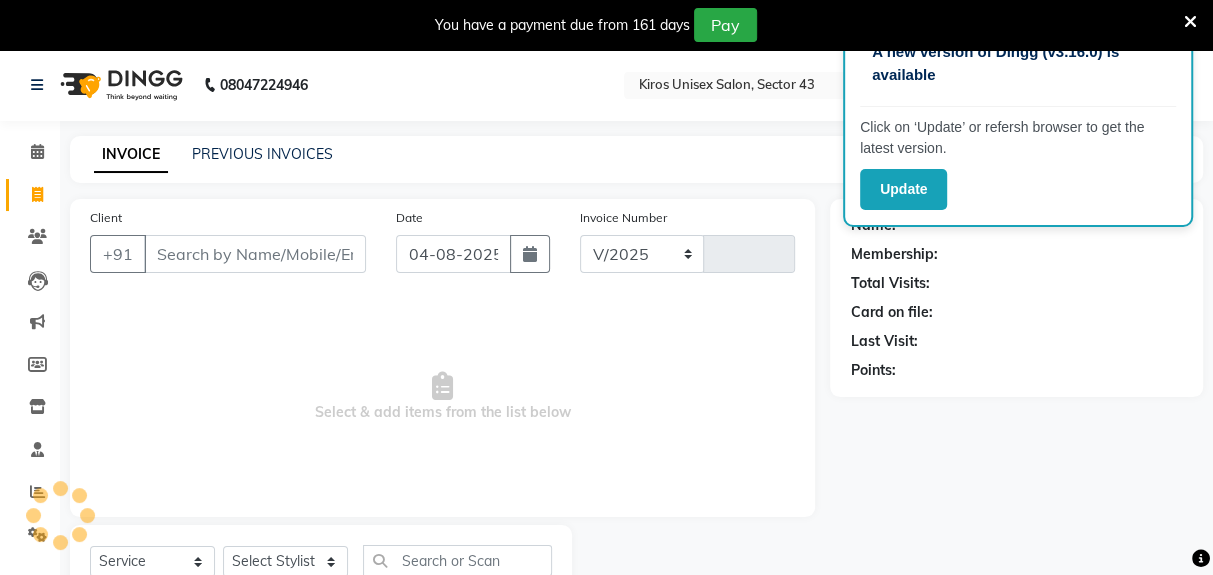 select on "5694" 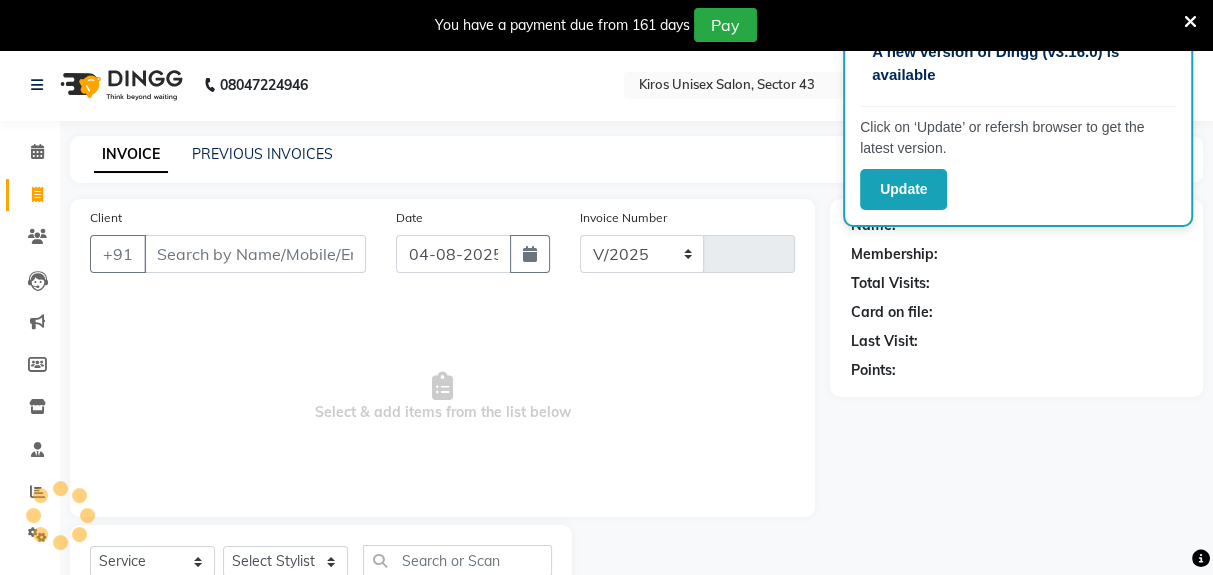 type on "3182" 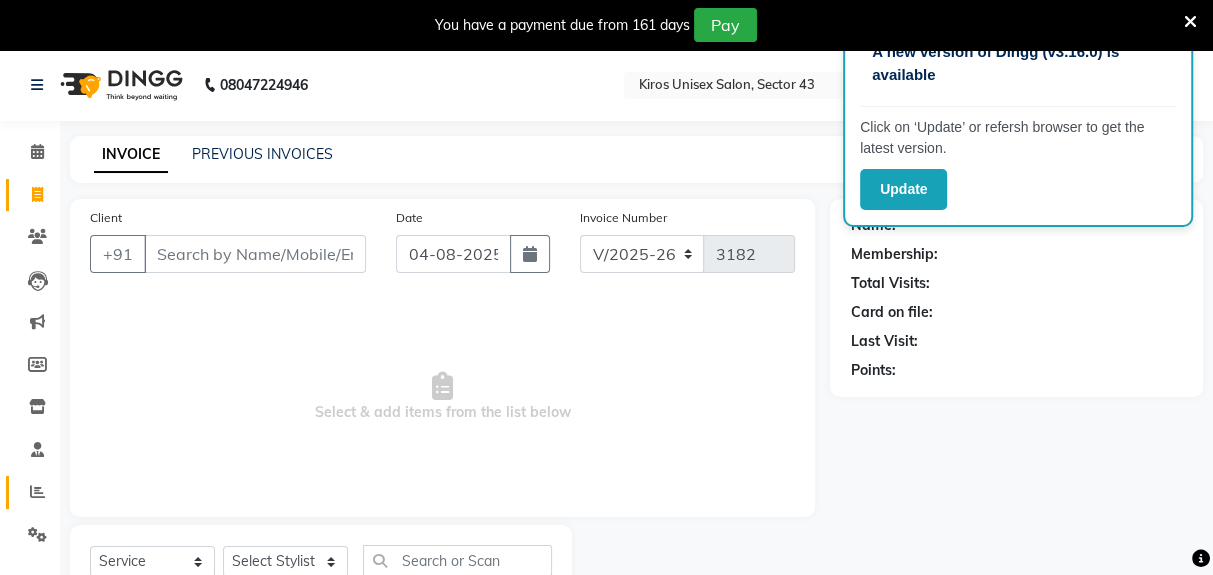 click 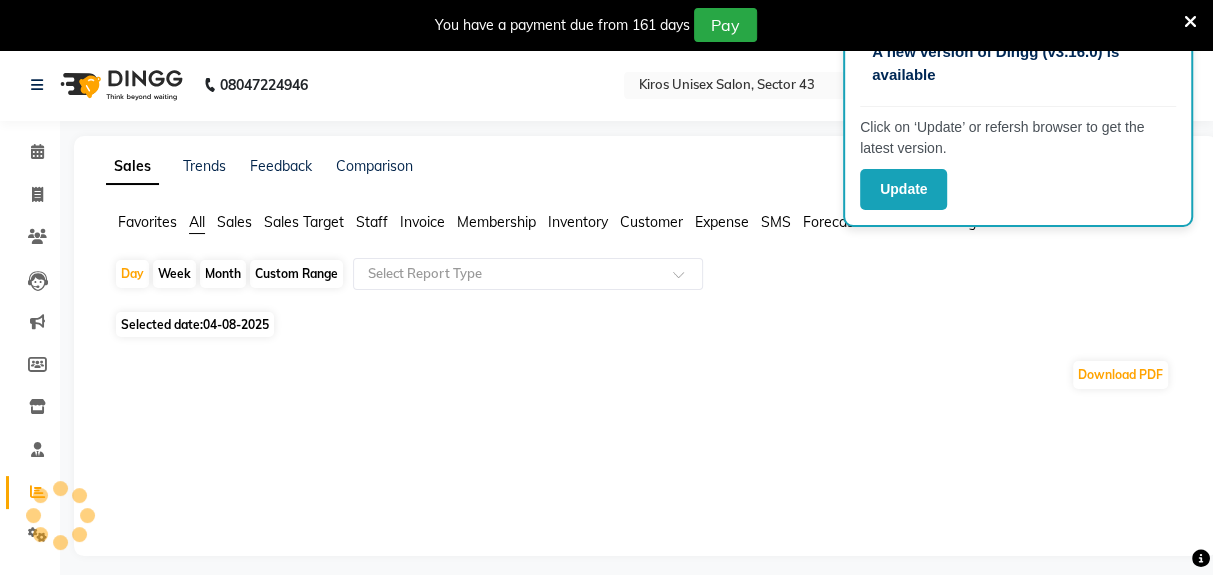 click at bounding box center [60, 515] 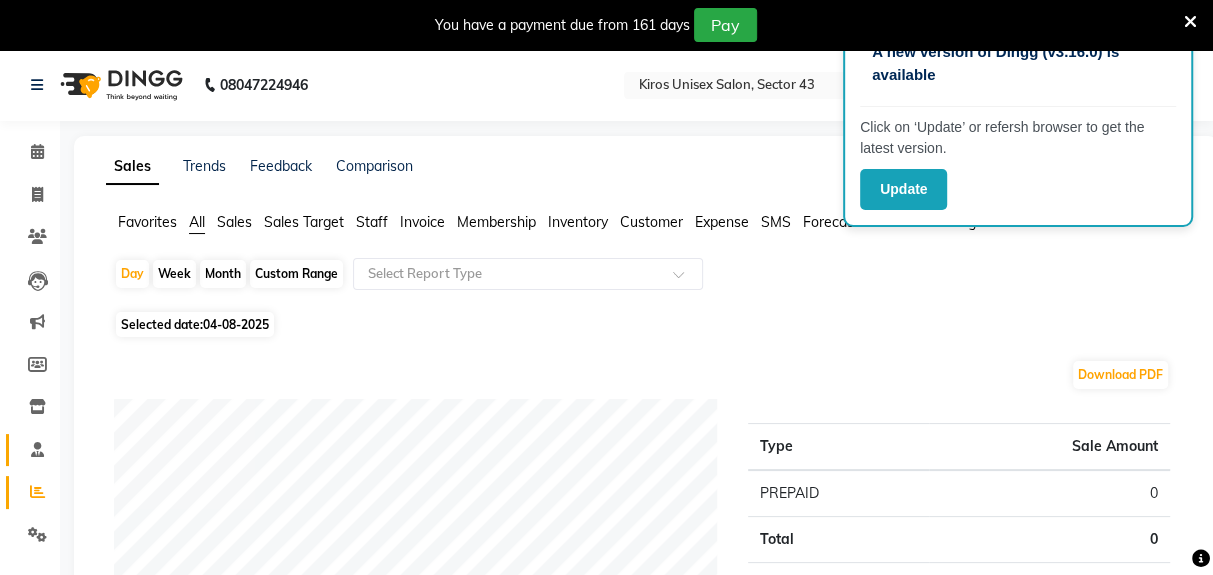 click 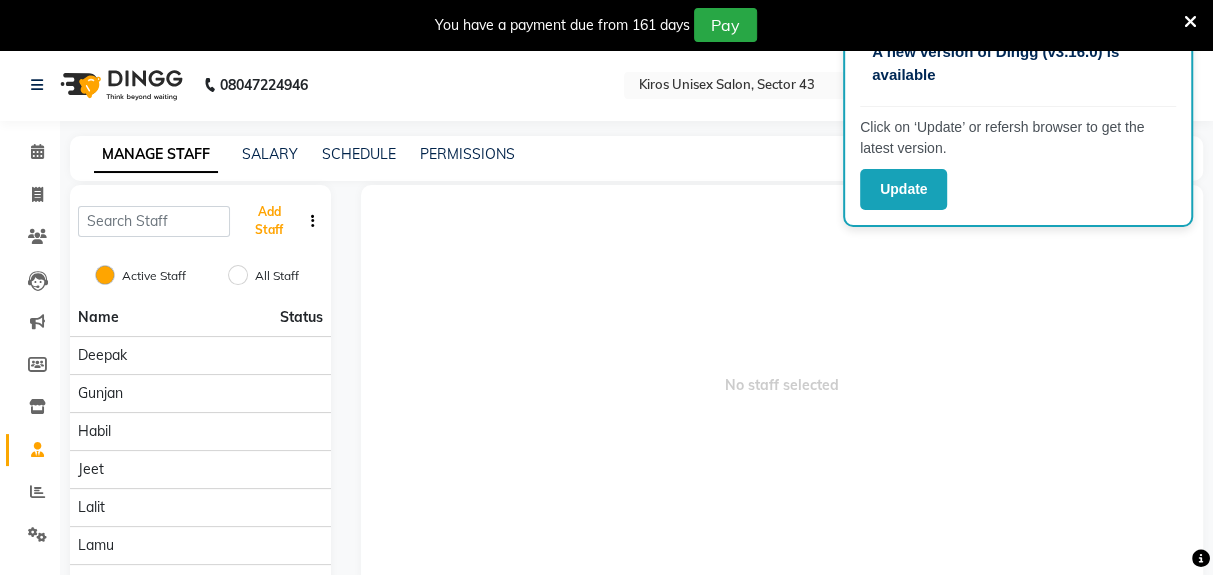 click on "Add Staff" 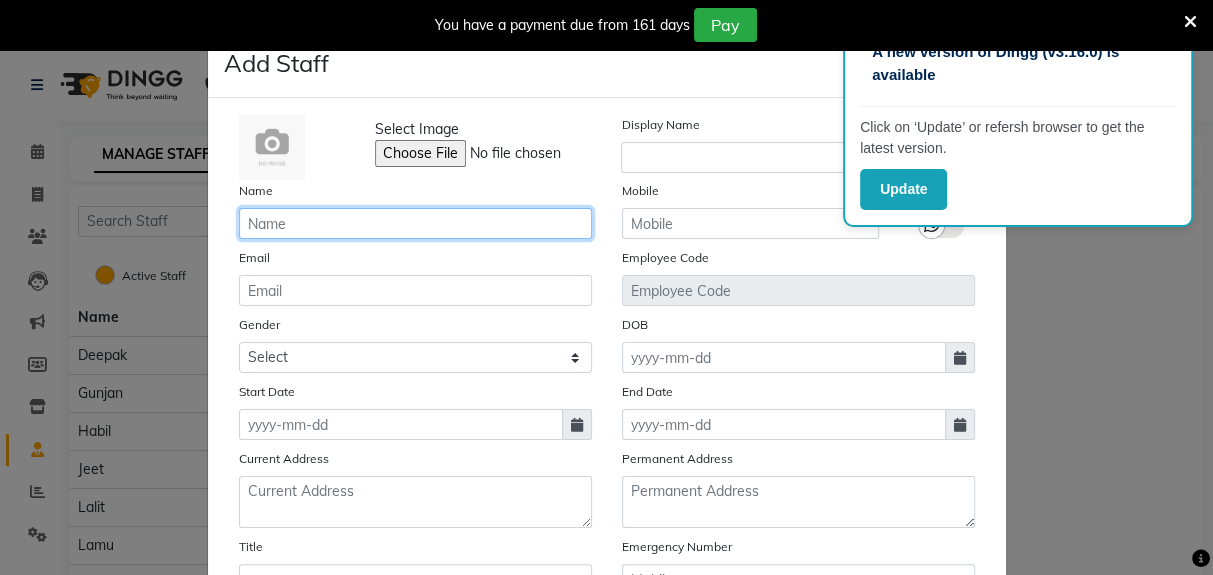 click 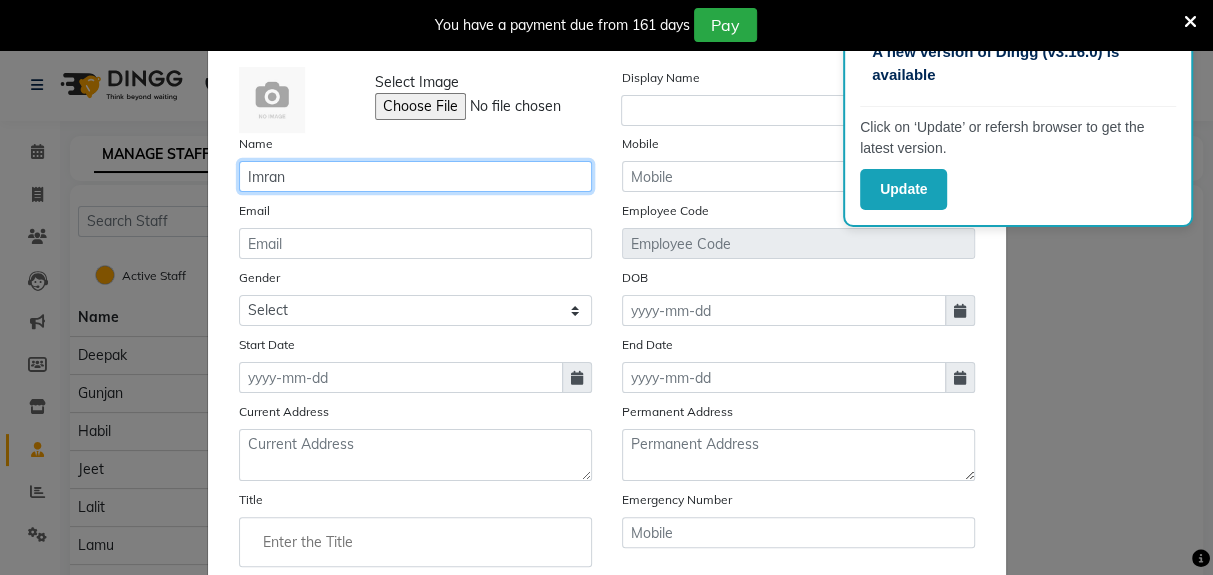 scroll, scrollTop: 0, scrollLeft: 0, axis: both 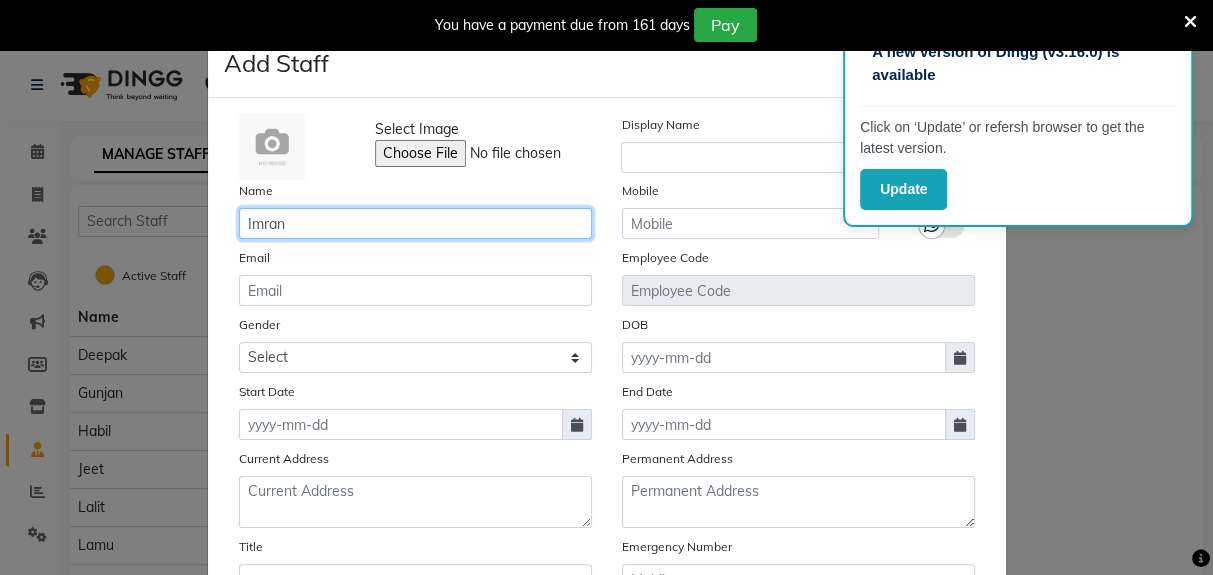 type on "Imran" 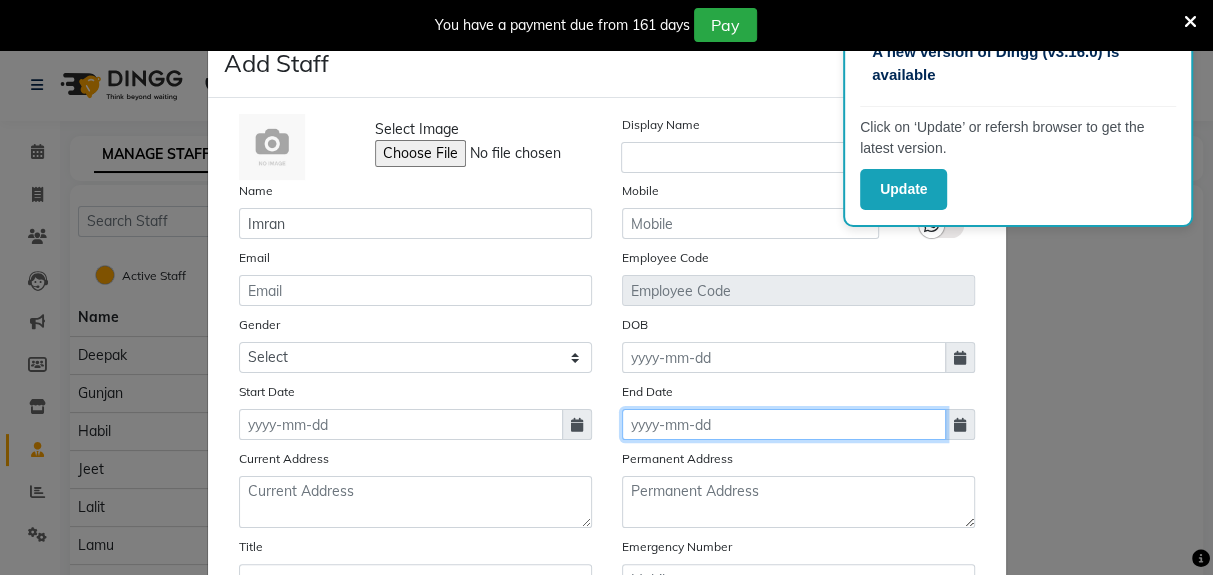 click 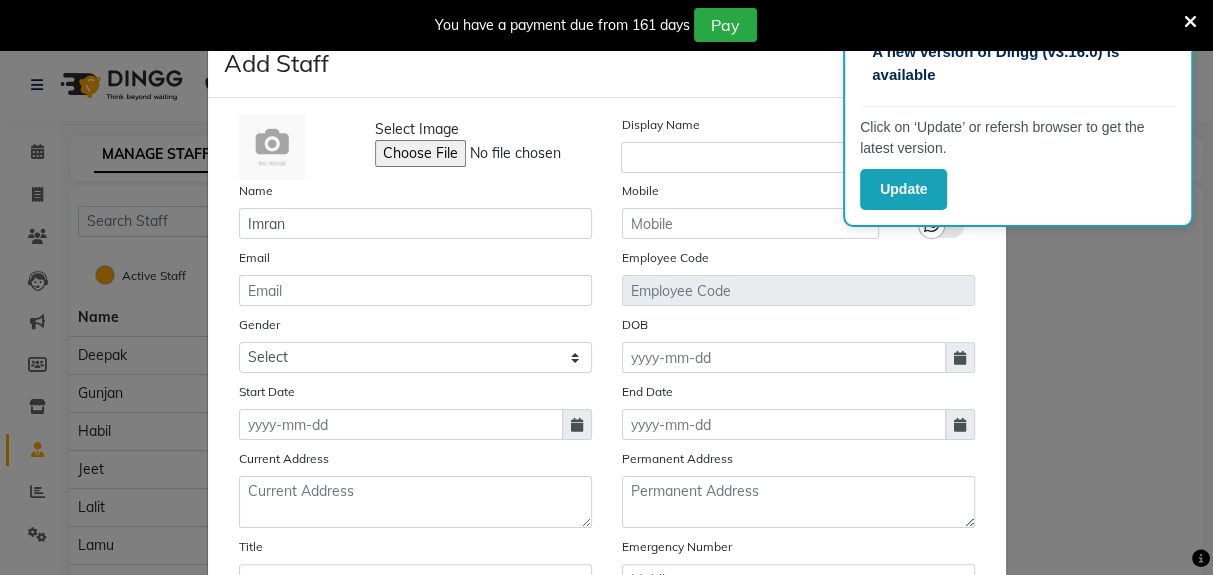 select on "8" 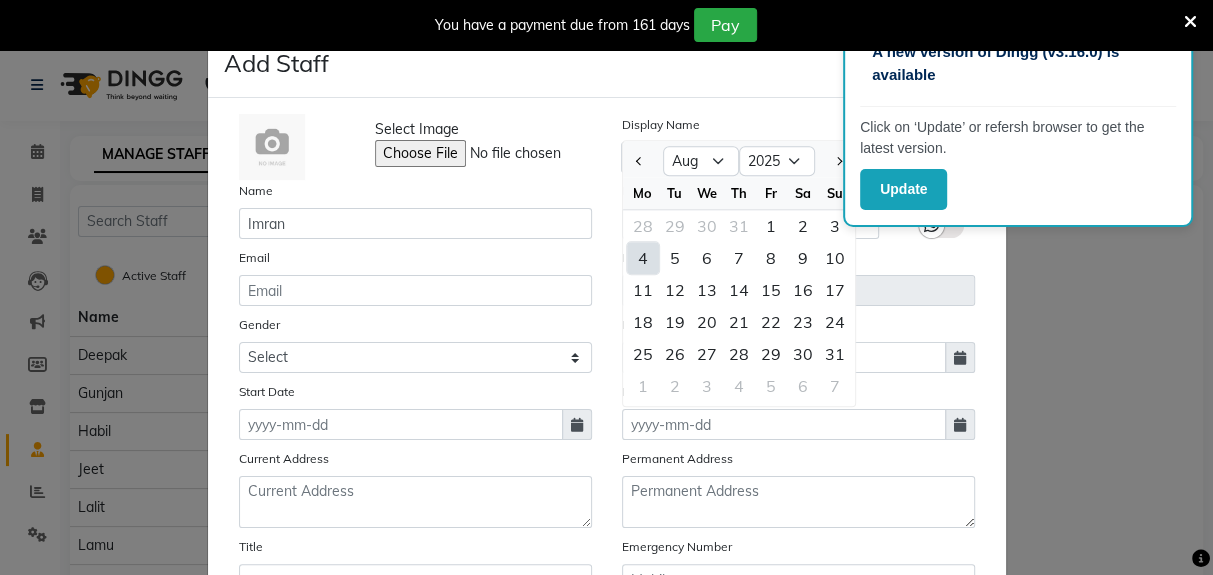click on "4" 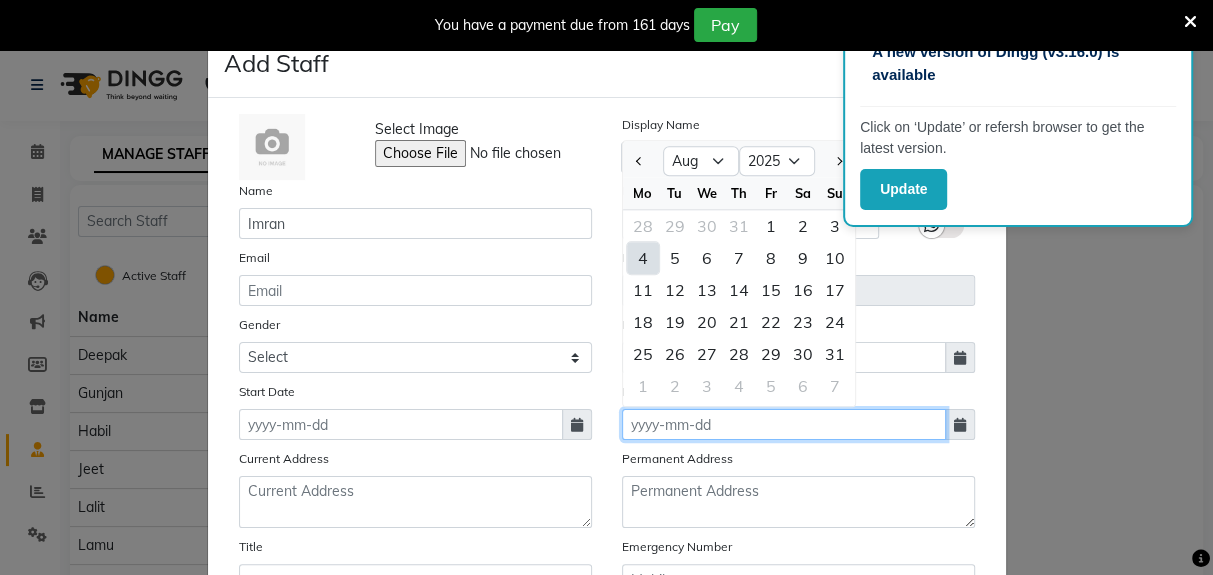 type on "04-08-2025" 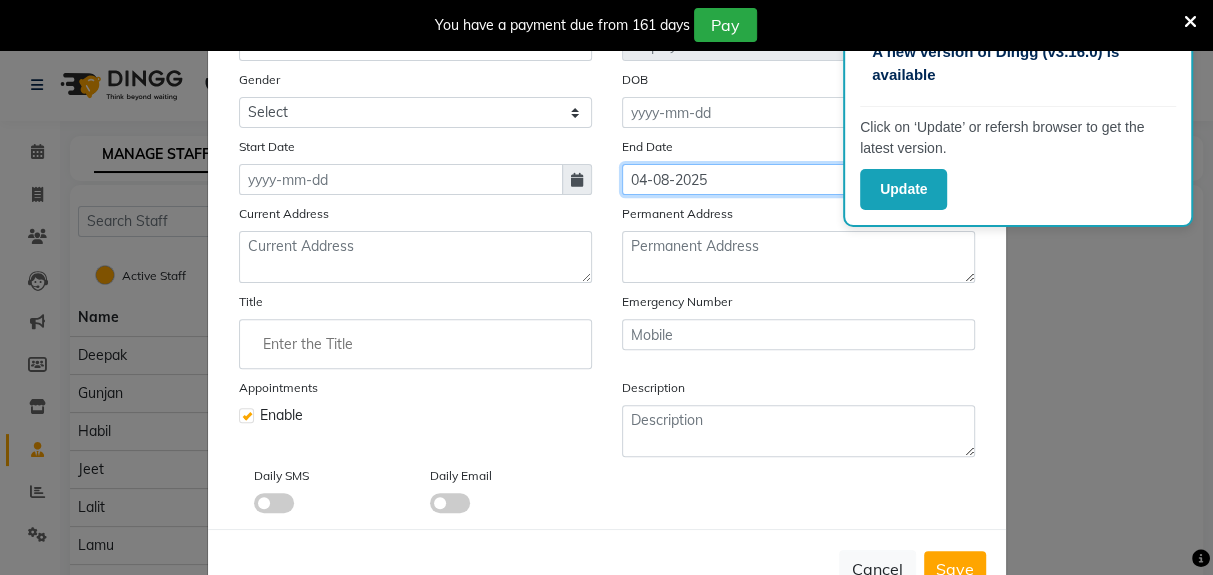 scroll, scrollTop: 300, scrollLeft: 0, axis: vertical 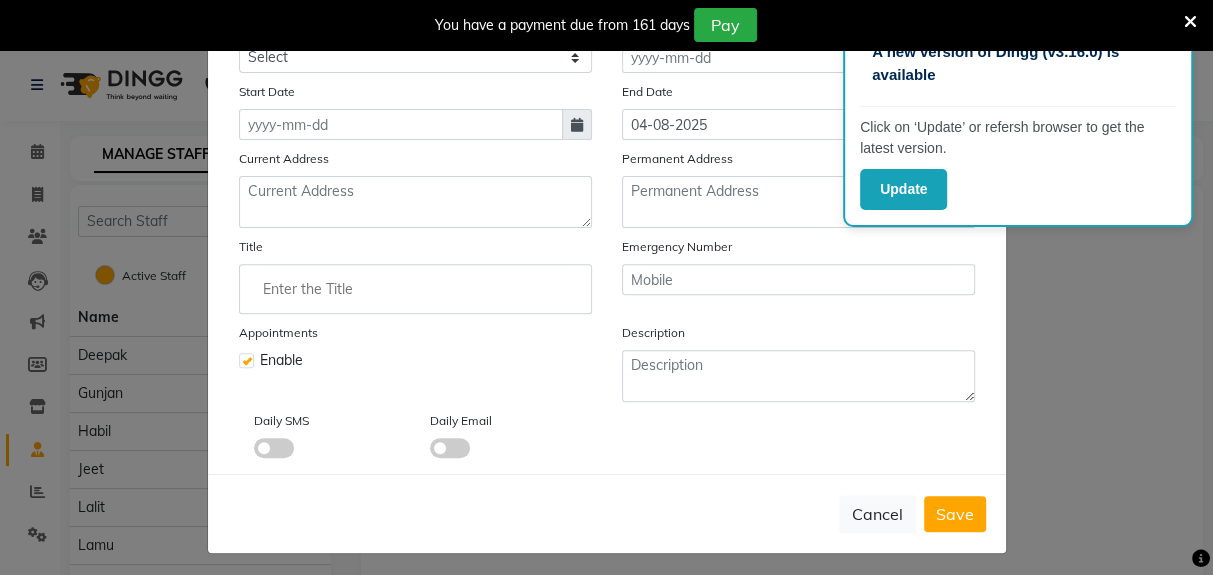 click on "Save" at bounding box center (955, 514) 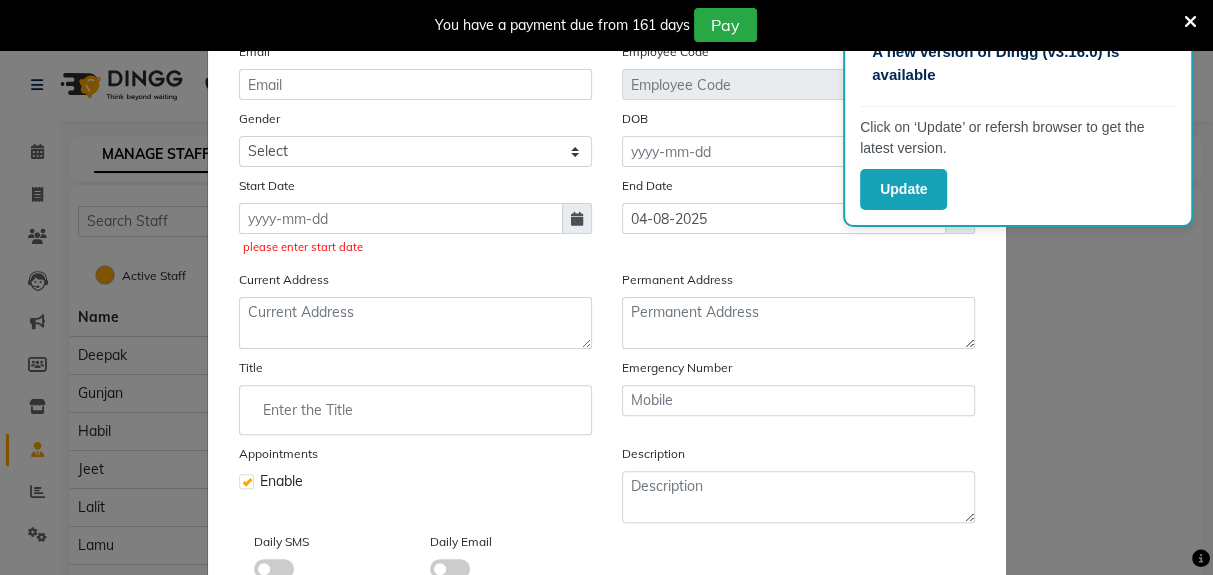 scroll, scrollTop: 205, scrollLeft: 0, axis: vertical 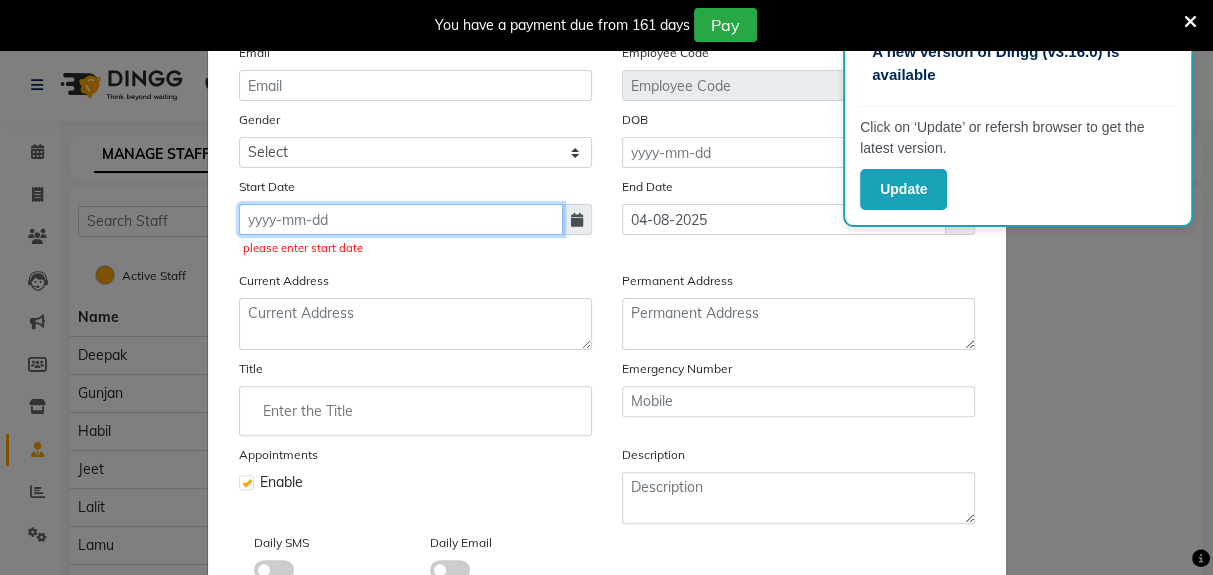 click 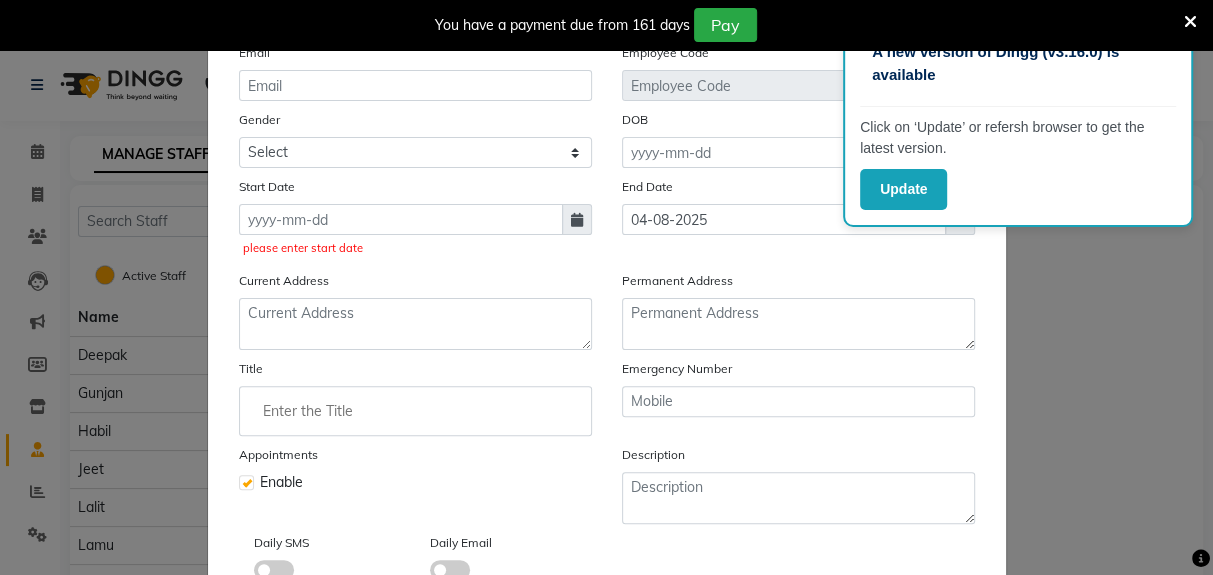 select on "8" 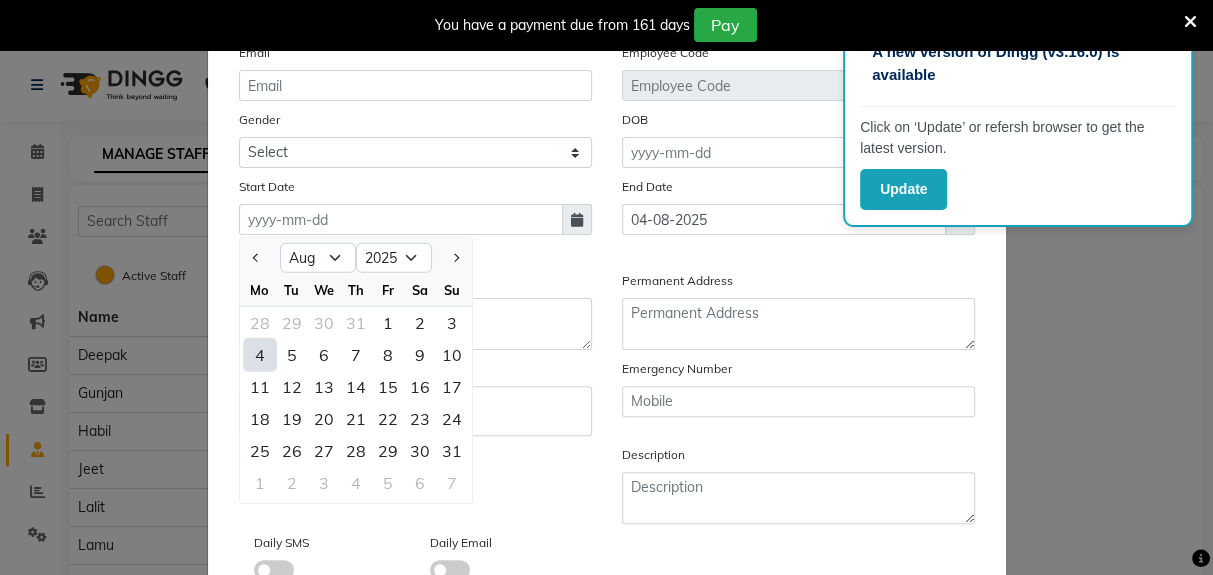 click on "1" 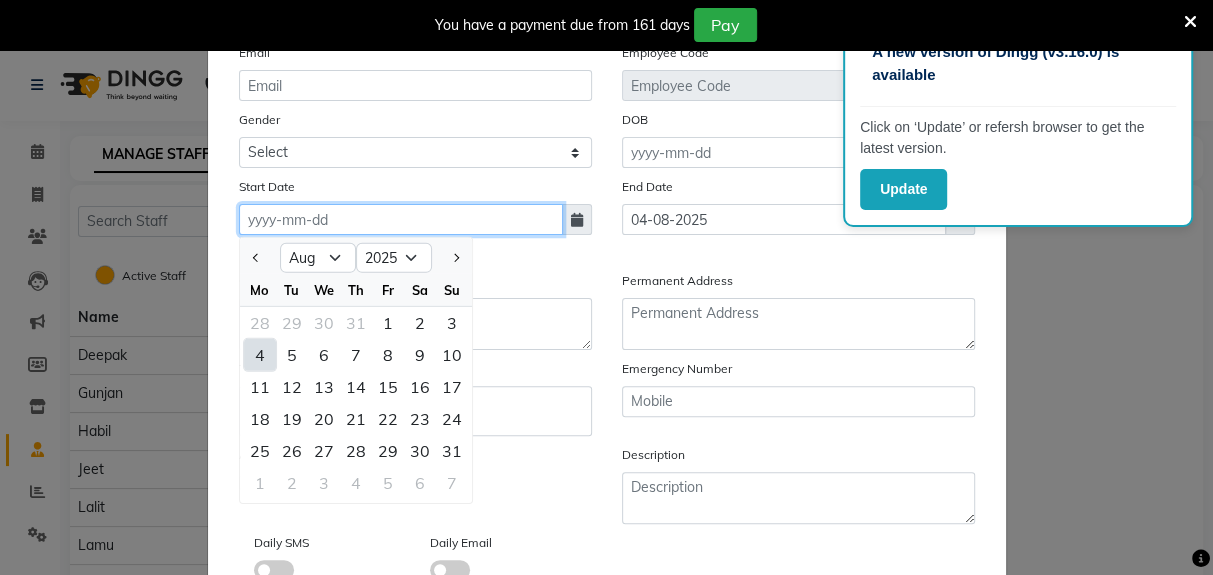 type on "01-08-2025" 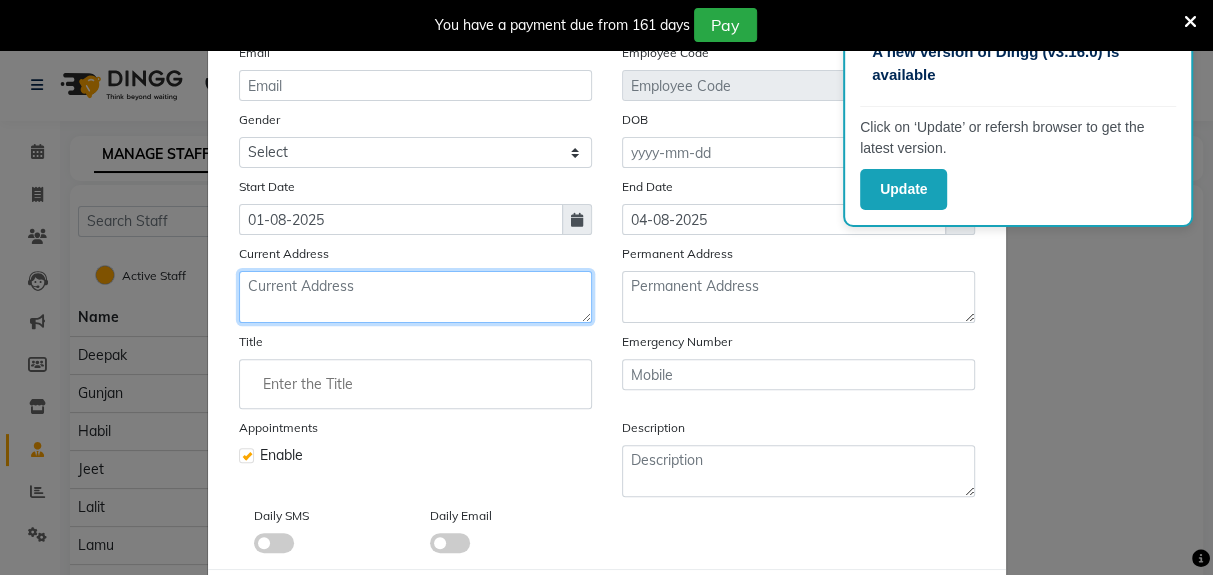 click 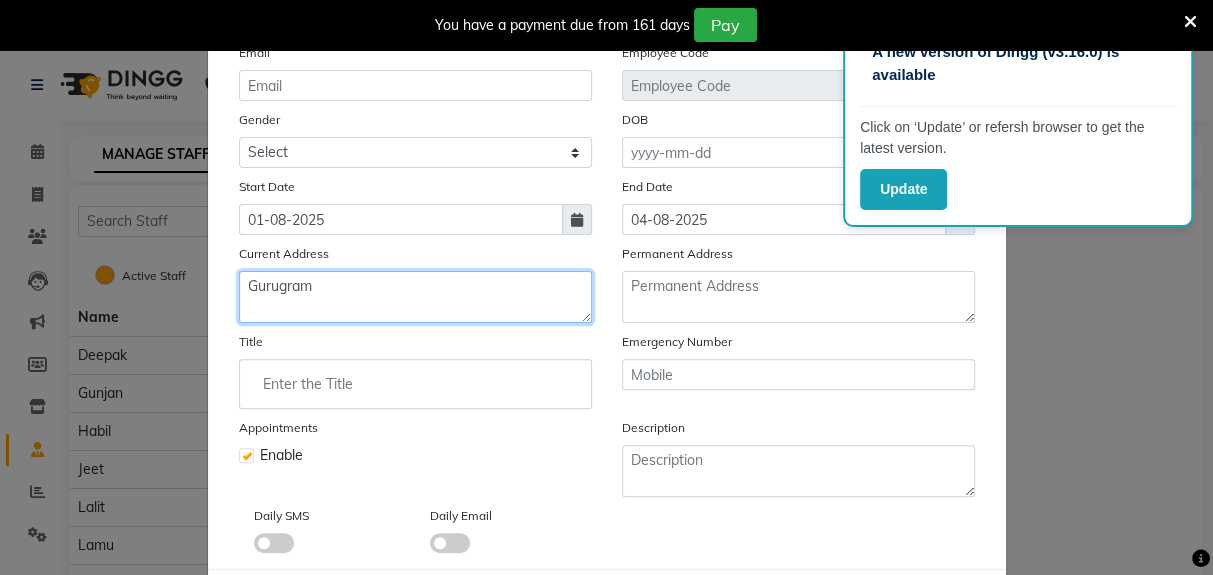 scroll, scrollTop: 300, scrollLeft: 0, axis: vertical 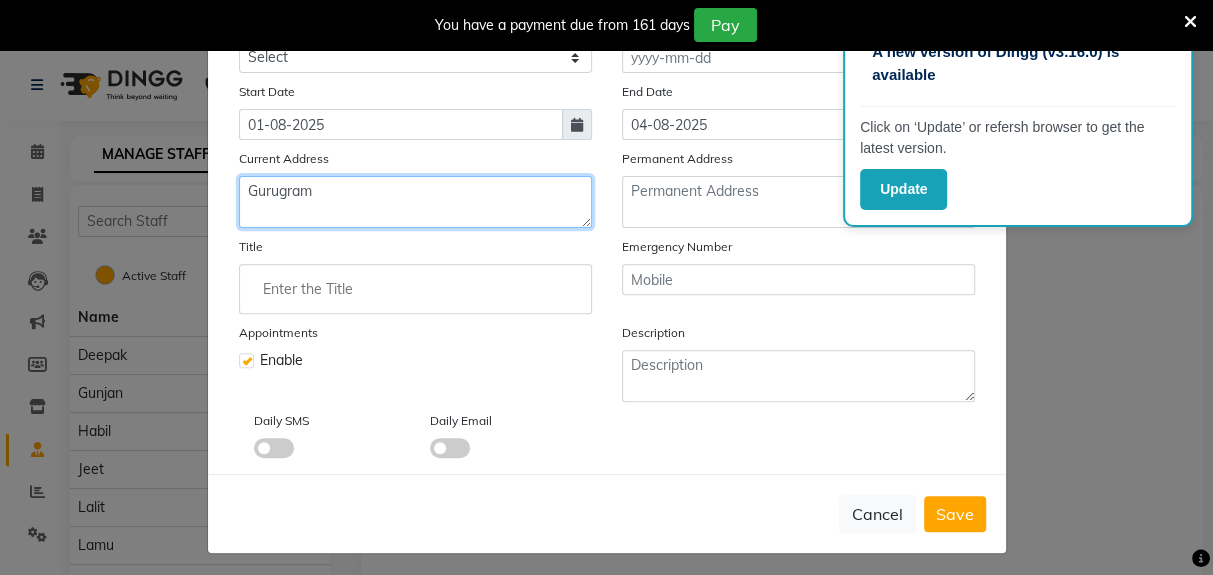 type on "Gurugram" 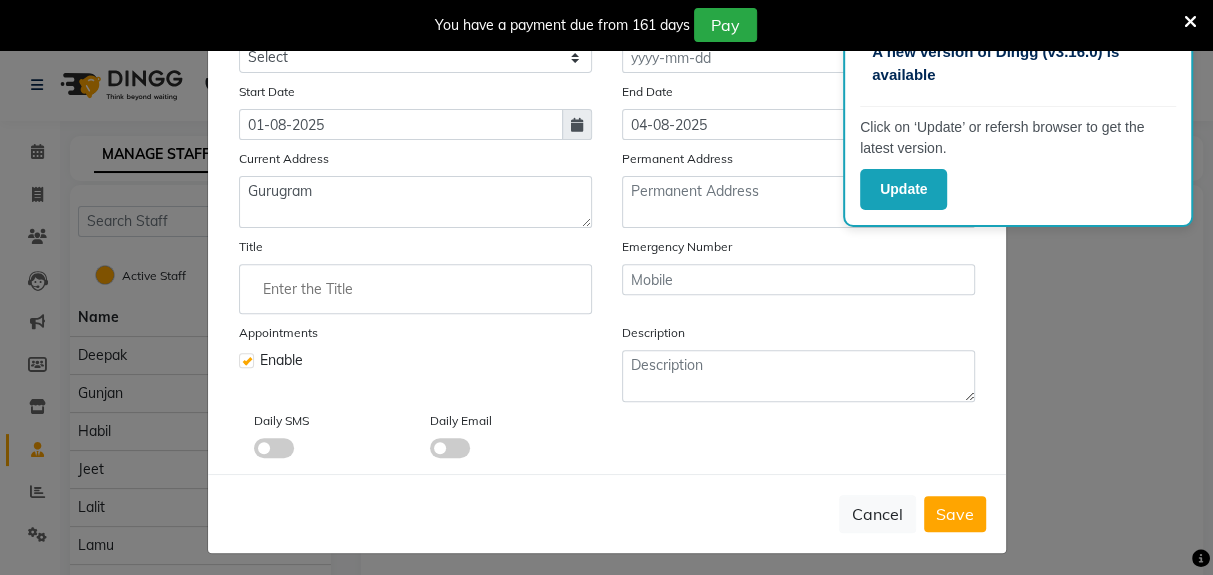 click on "Save" at bounding box center [955, 514] 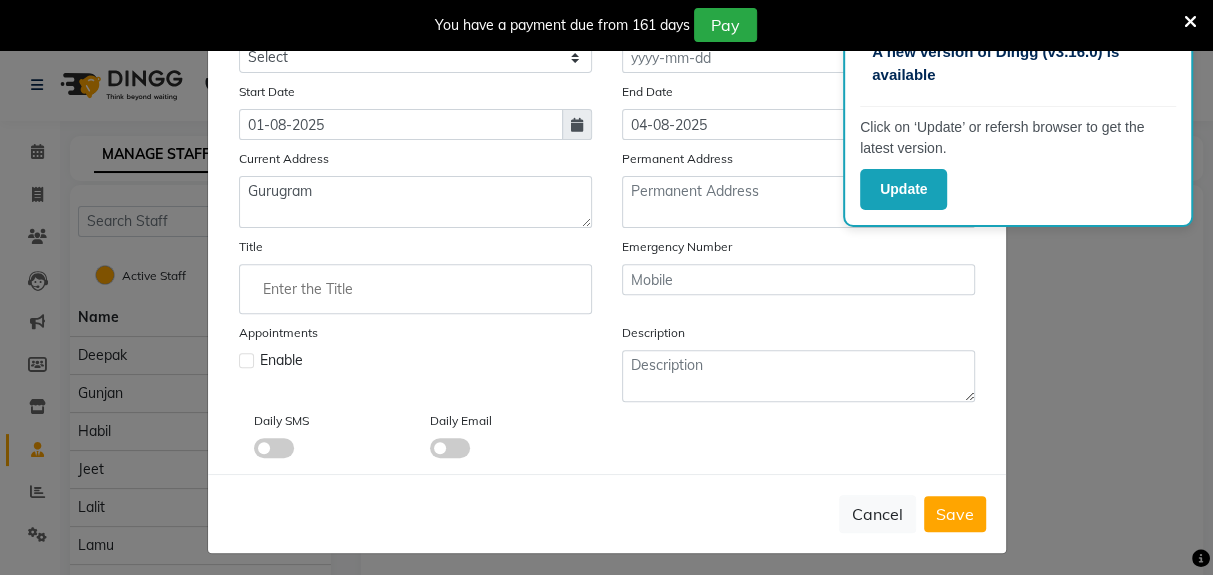 type 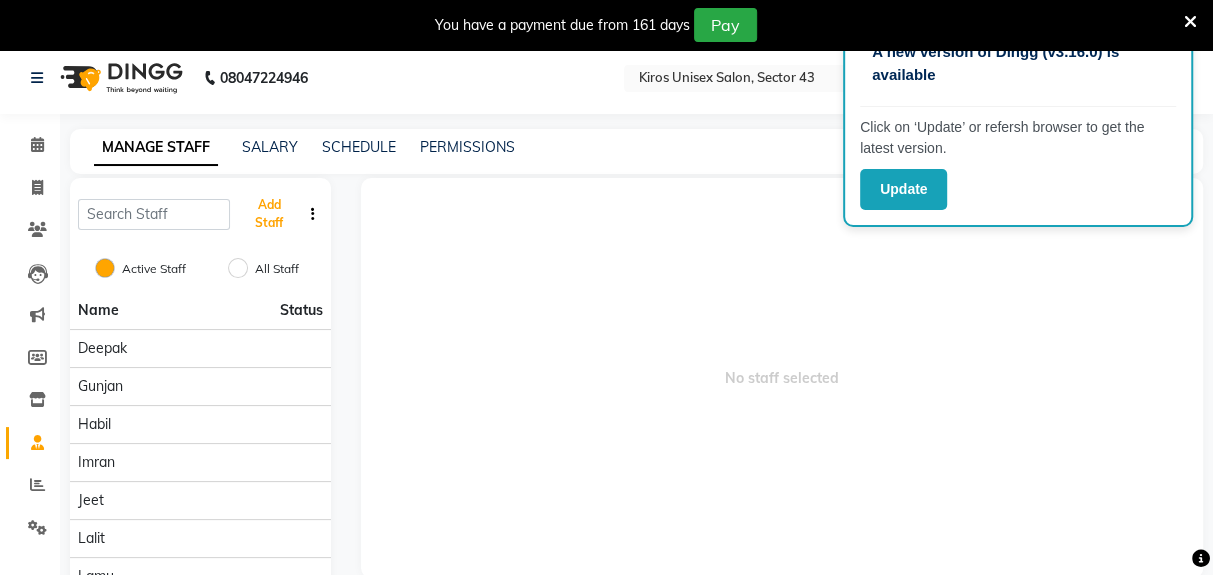 scroll, scrollTop: 0, scrollLeft: 0, axis: both 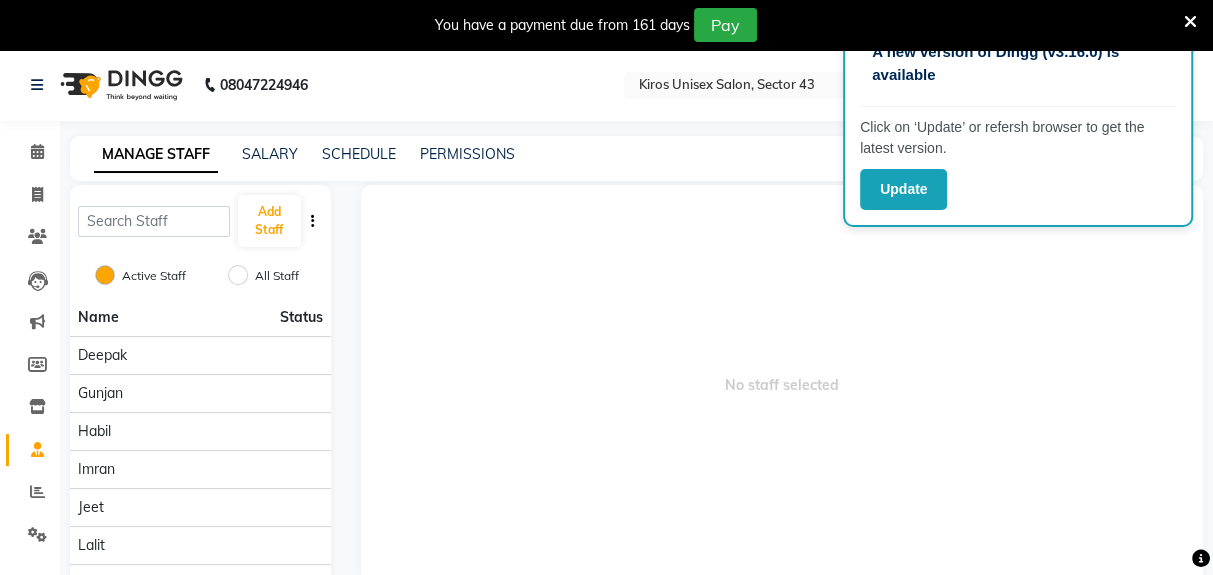 click on "No staff selected" at bounding box center (782, 385) 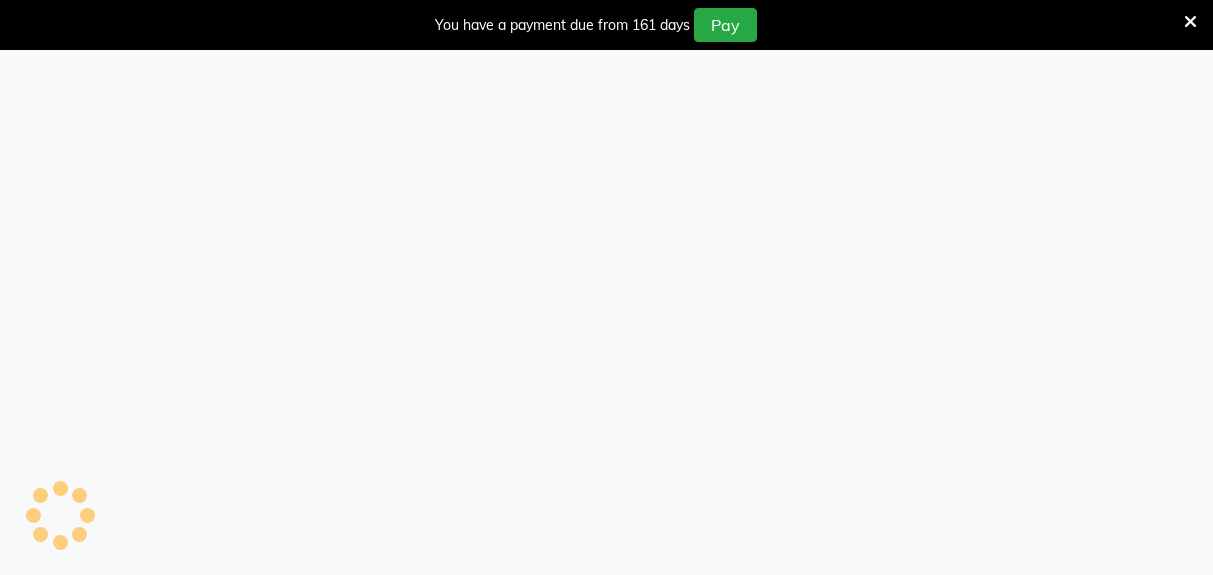 scroll, scrollTop: 0, scrollLeft: 0, axis: both 